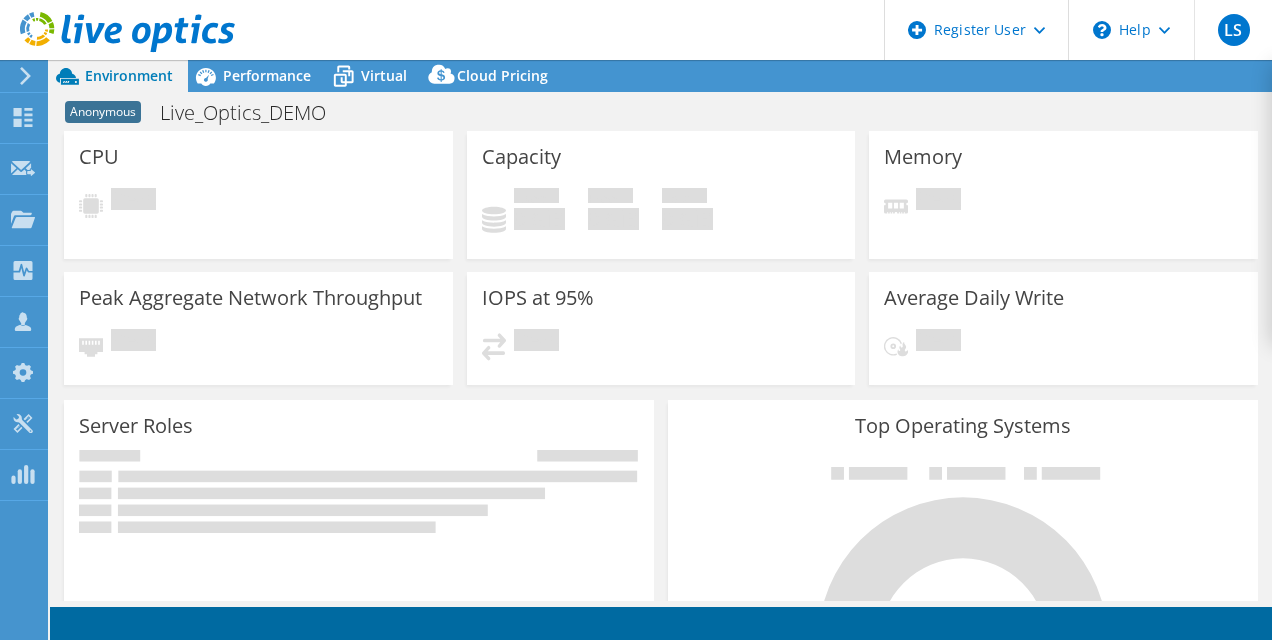 scroll, scrollTop: 0, scrollLeft: 0, axis: both 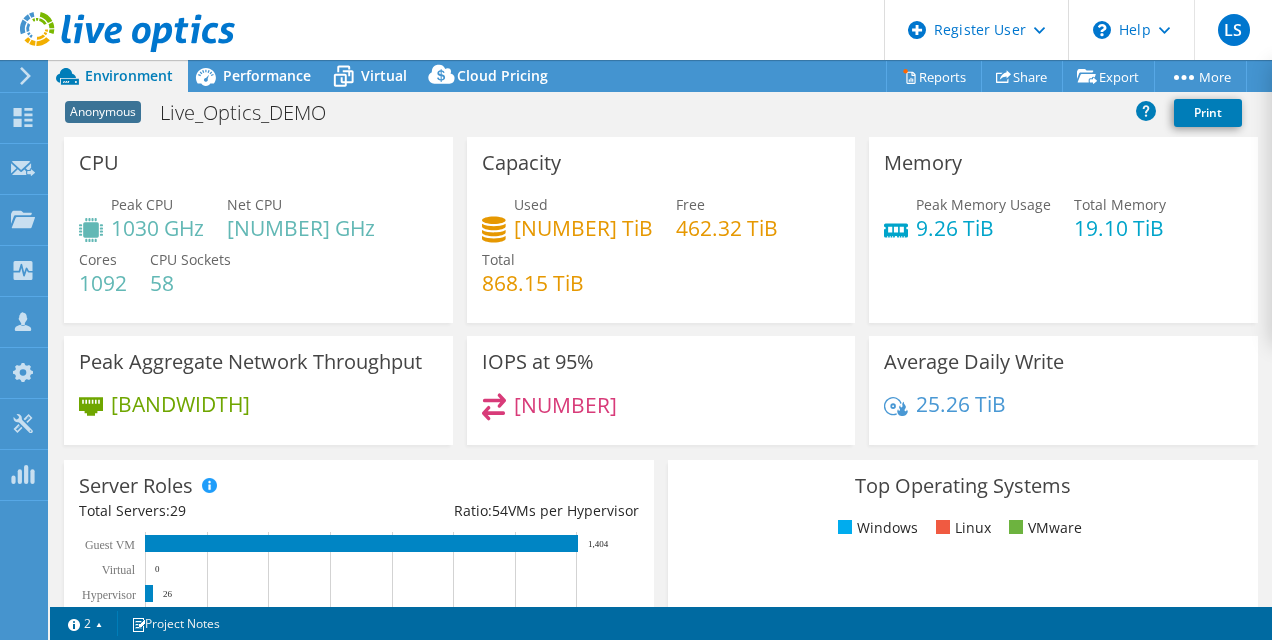 select on "USEast" 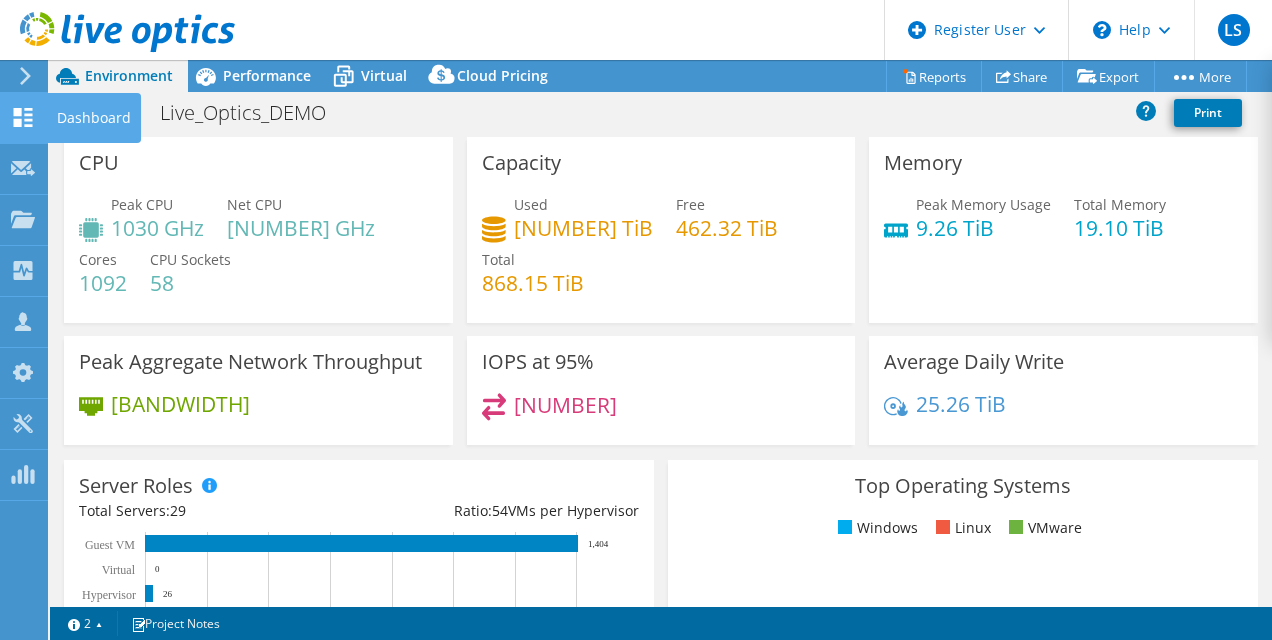 click 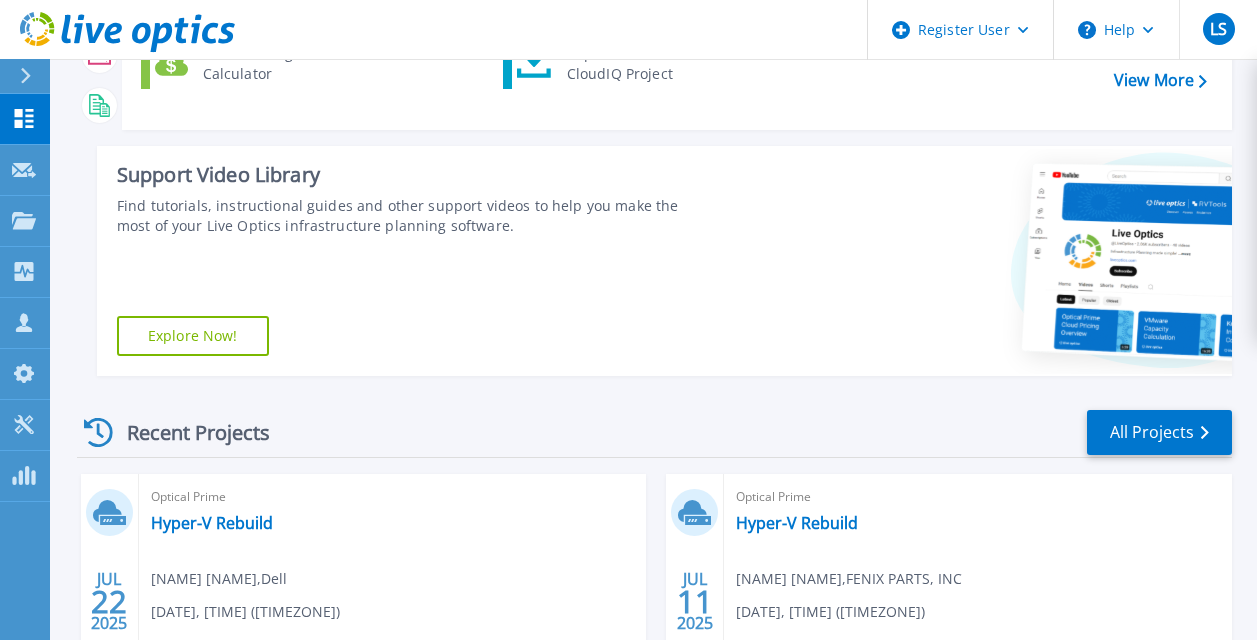 scroll, scrollTop: 300, scrollLeft: 0, axis: vertical 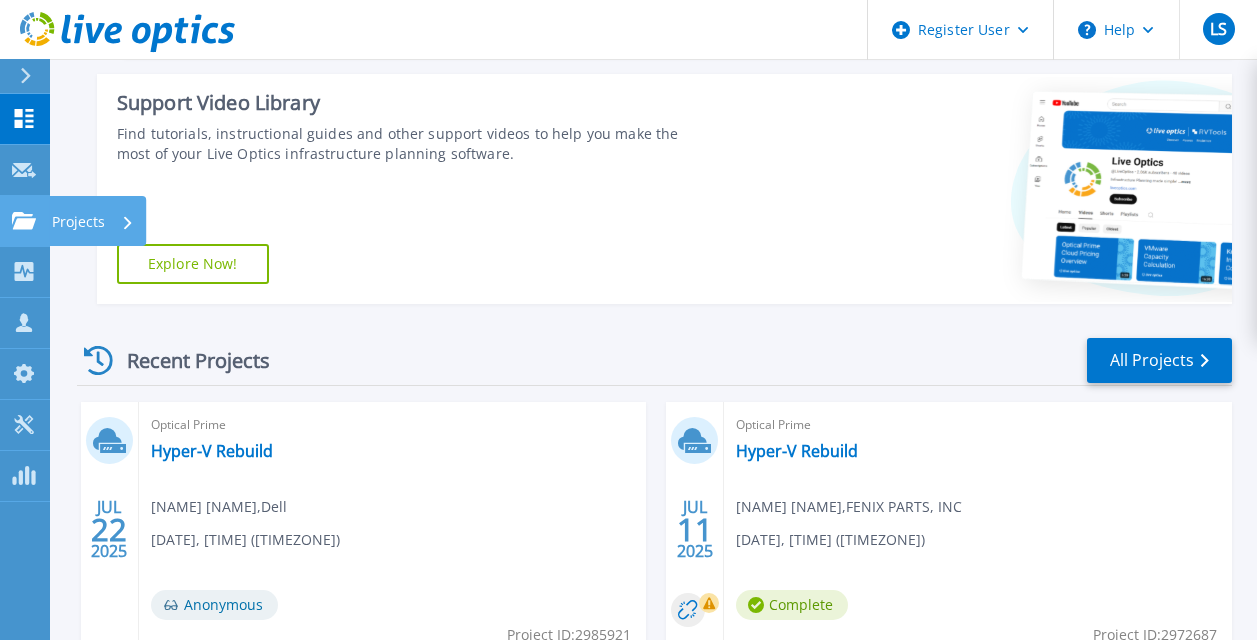 click 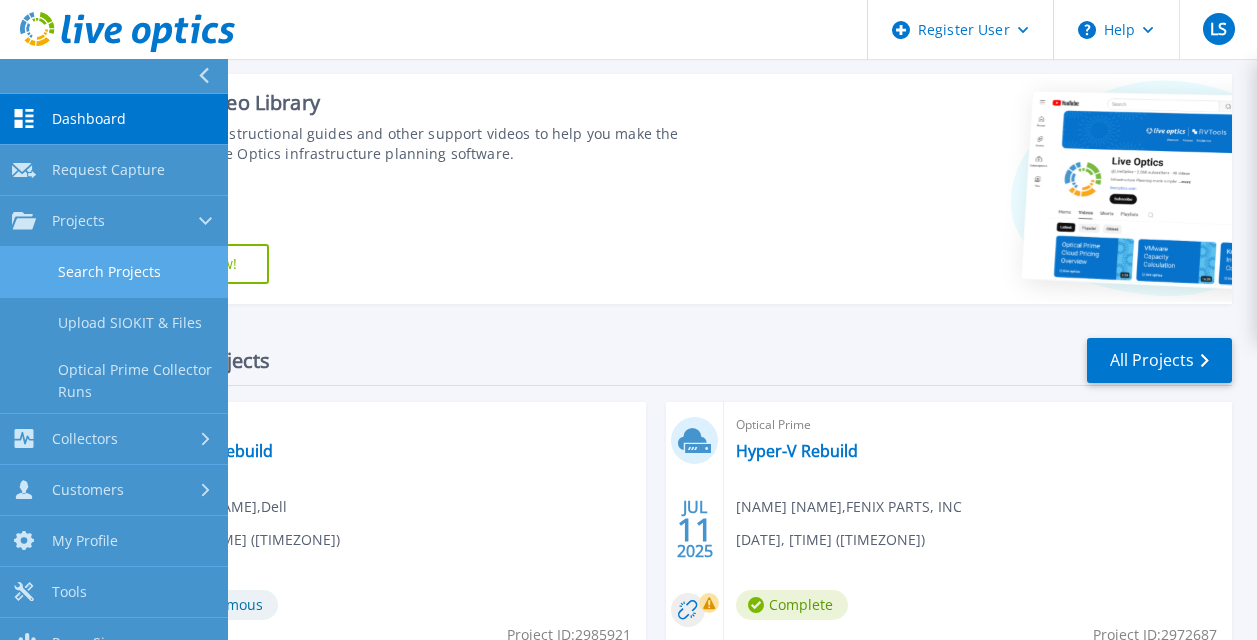 click on "Search Projects" at bounding box center (114, 272) 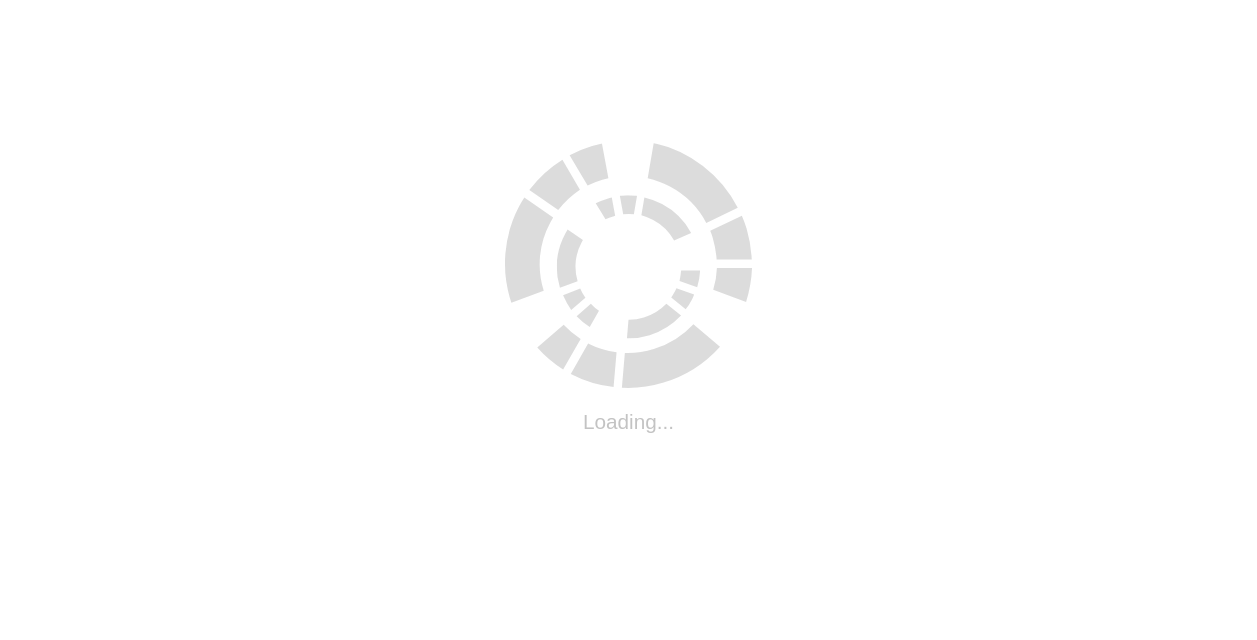 scroll, scrollTop: 0, scrollLeft: 0, axis: both 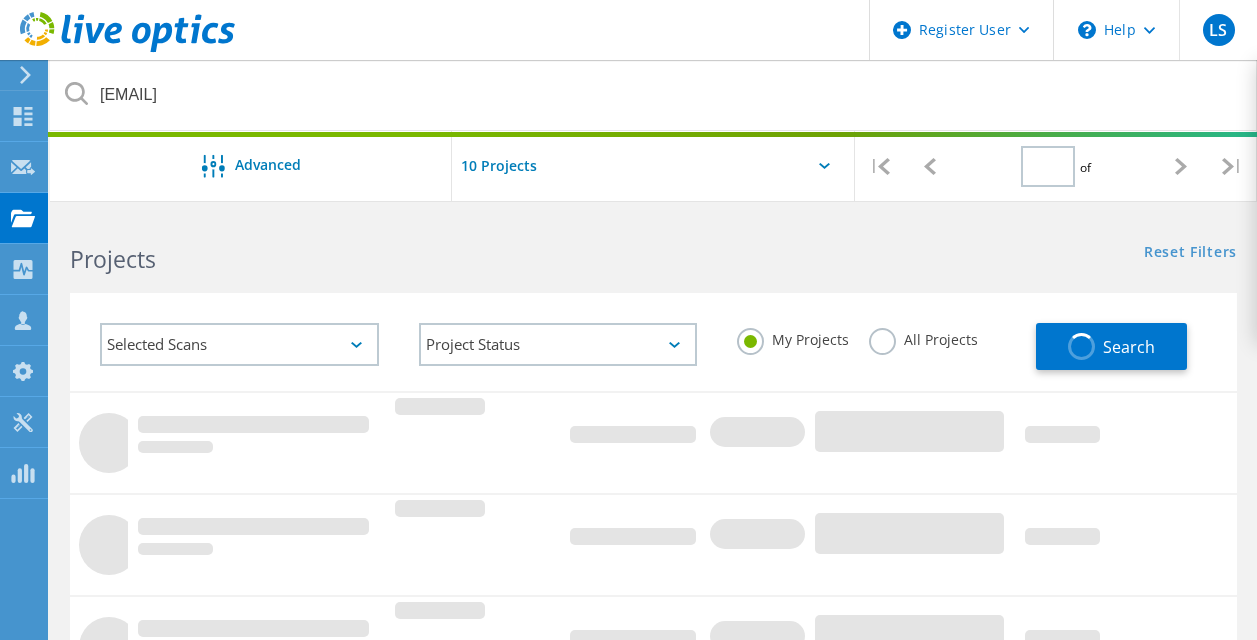 type on "1" 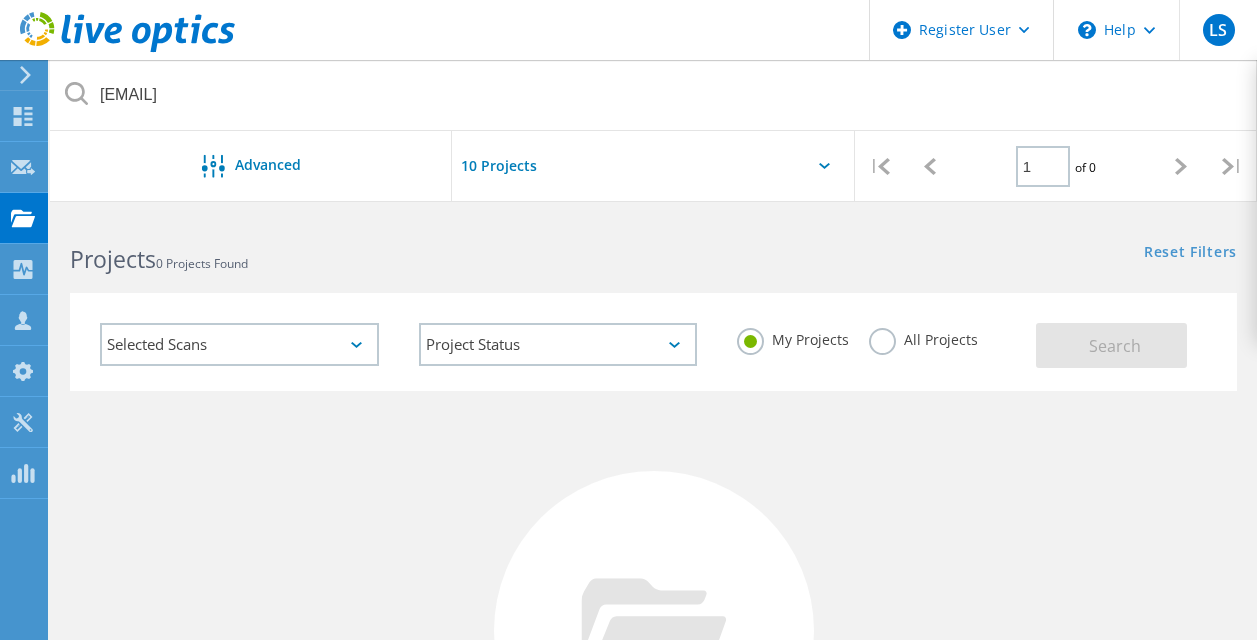 click on "All Projects" 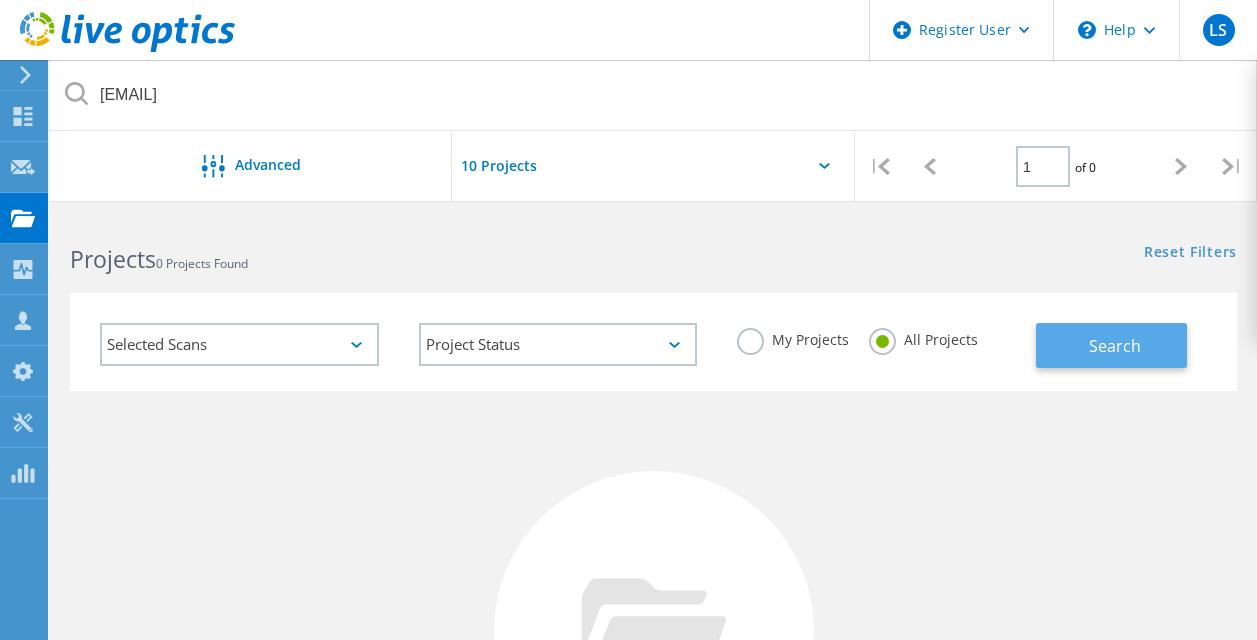 click on "Search" 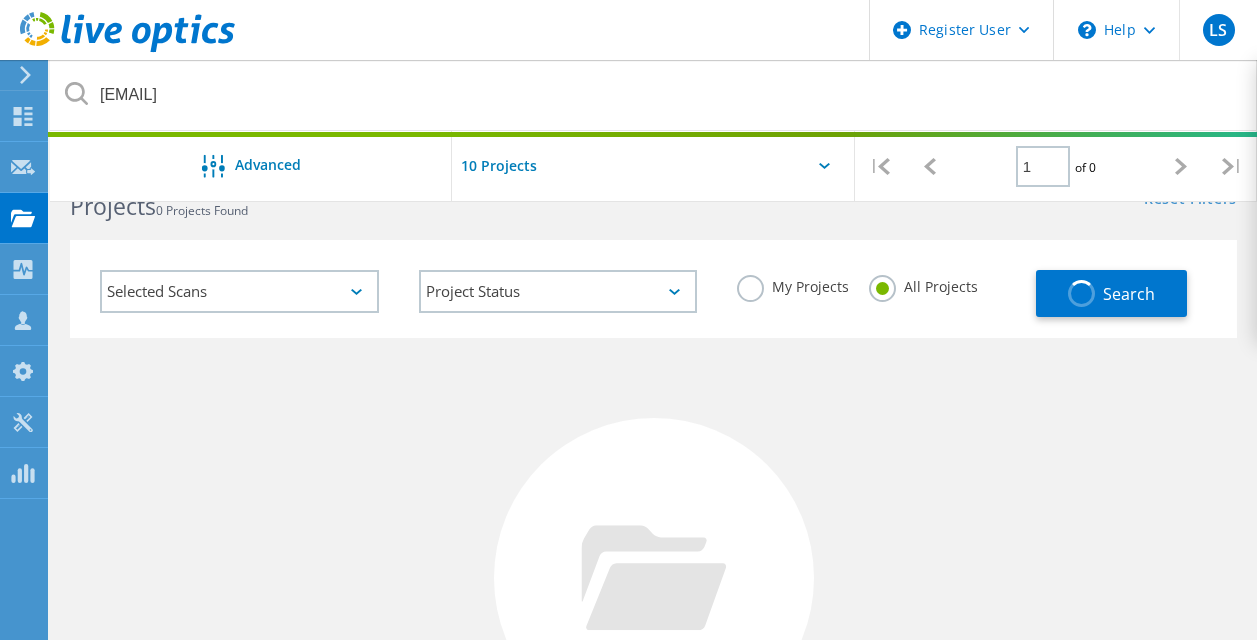scroll, scrollTop: 100, scrollLeft: 0, axis: vertical 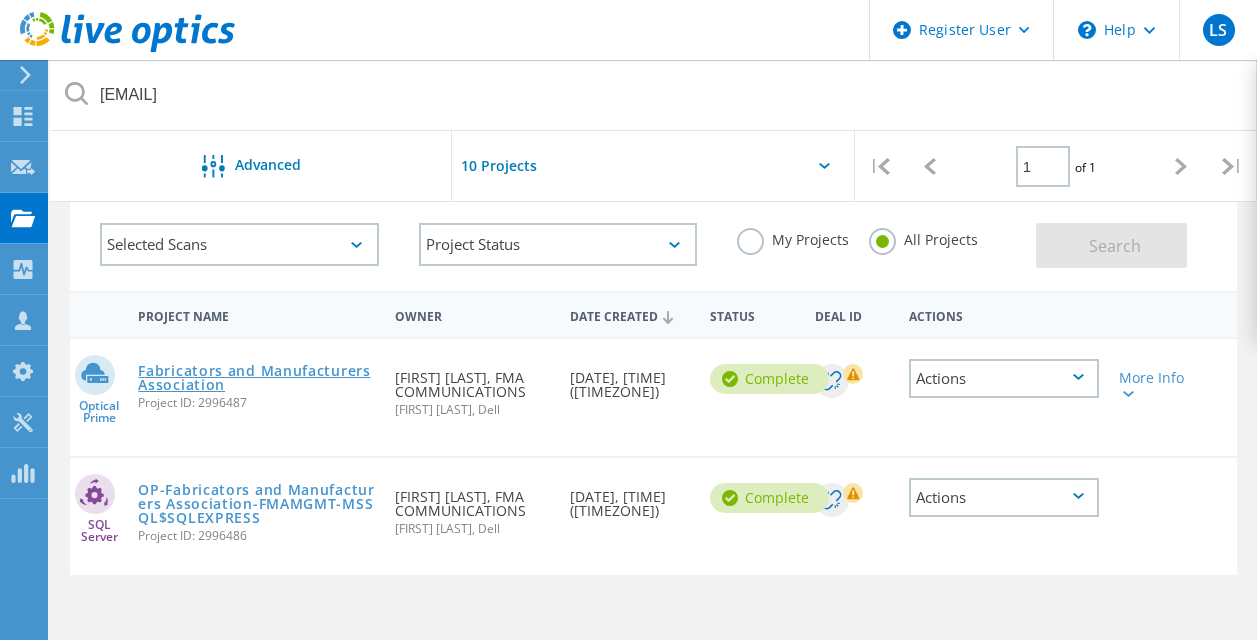 click on "Fabricators and Manufacturers Association" 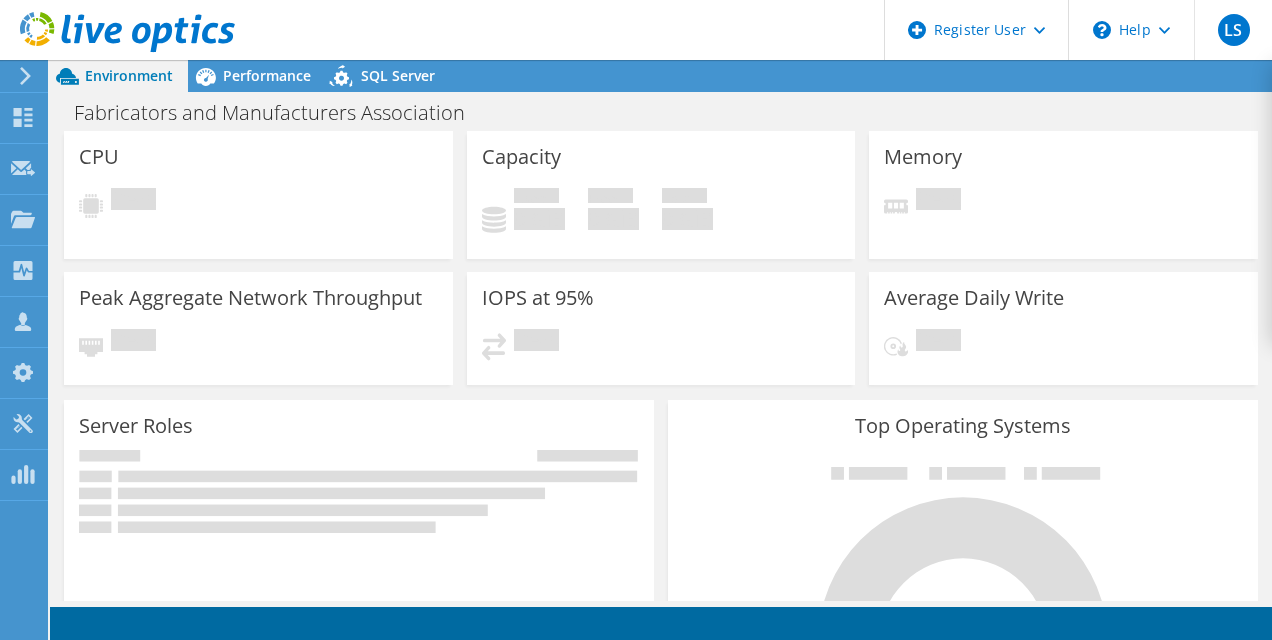 scroll, scrollTop: 0, scrollLeft: 0, axis: both 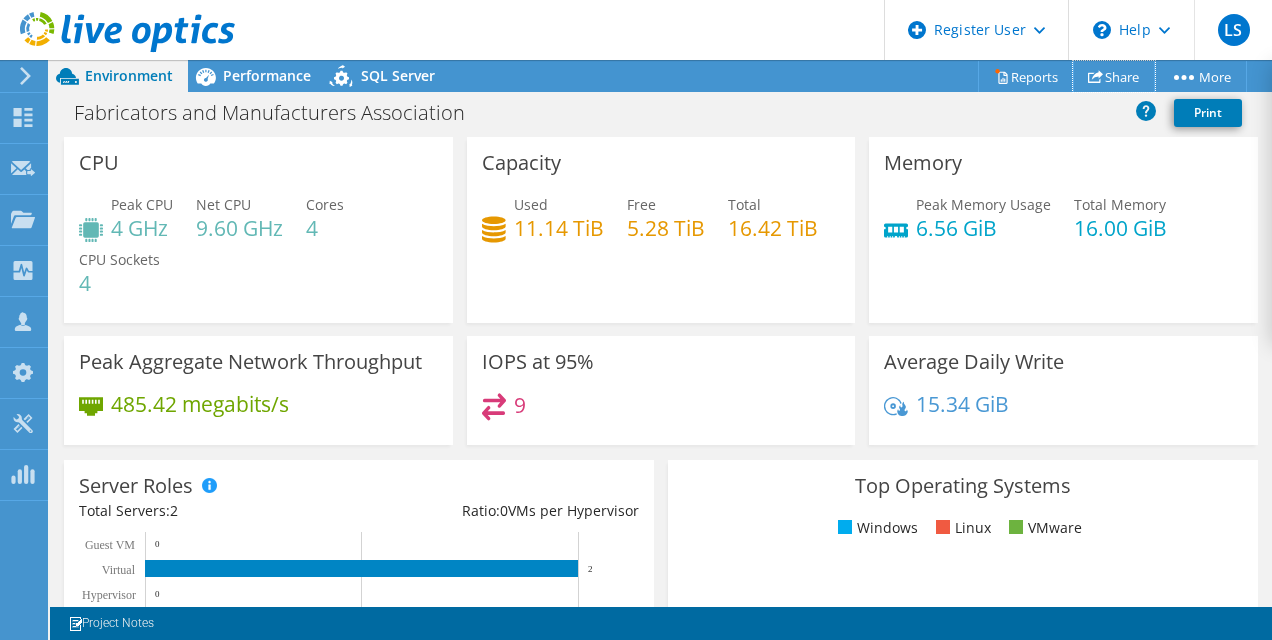 click on "Share" at bounding box center (1114, 76) 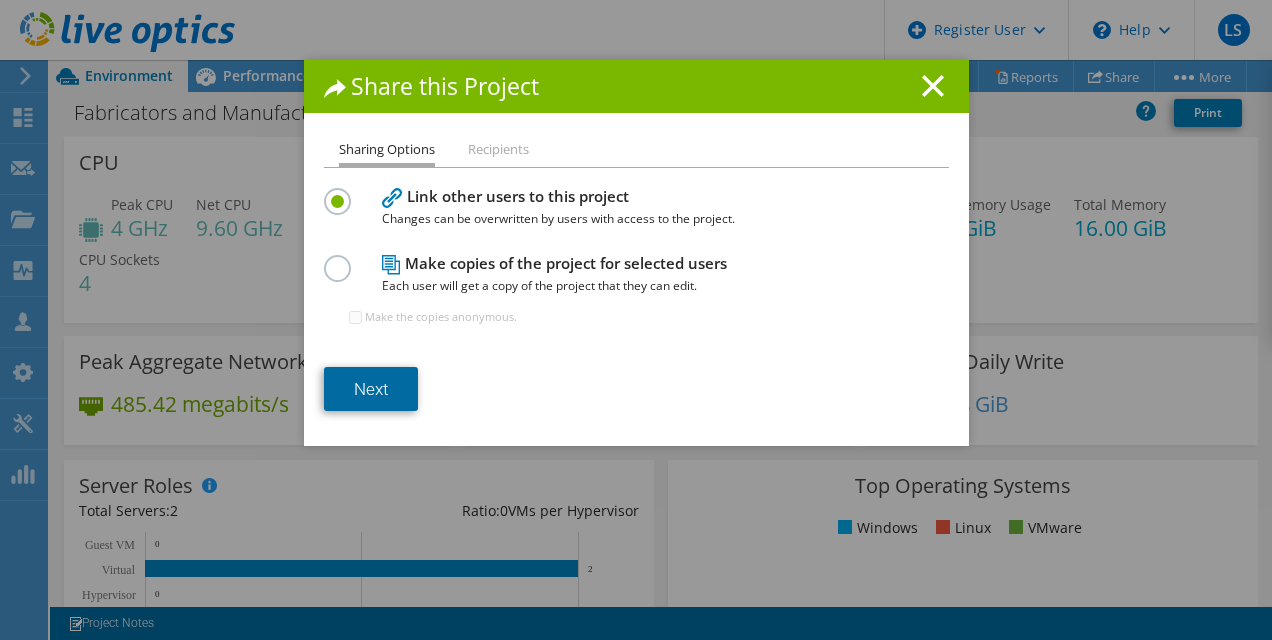 click on "Next" at bounding box center (371, 389) 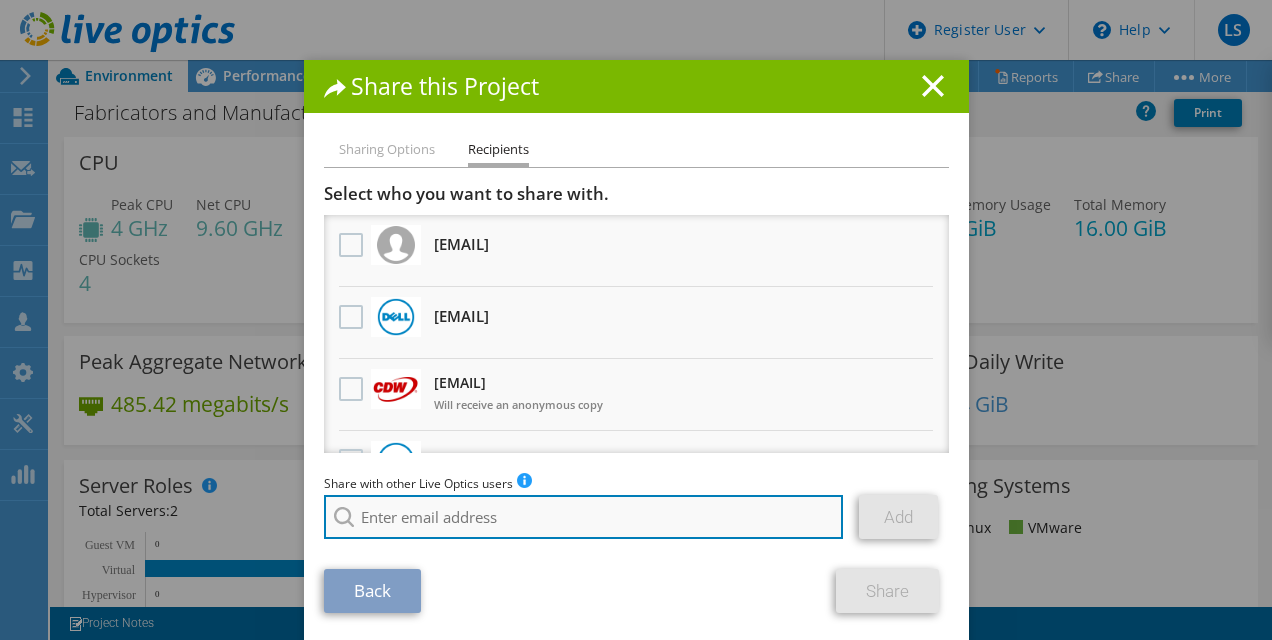 click at bounding box center (584, 517) 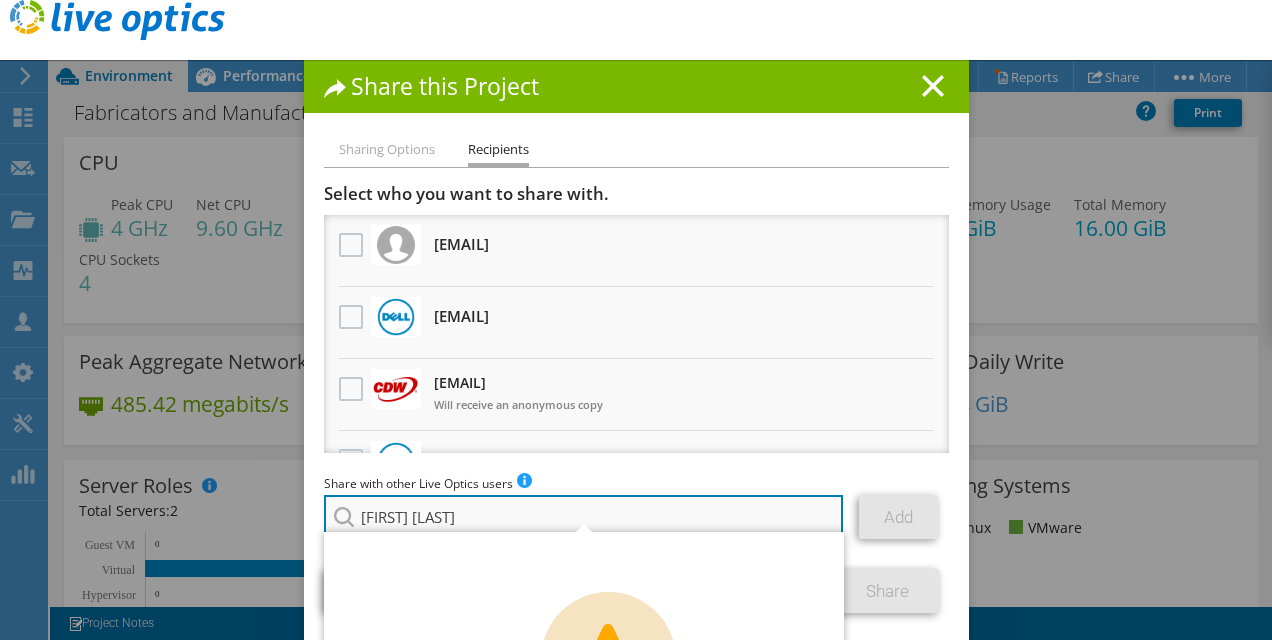 drag, startPoint x: 464, startPoint y: 518, endPoint x: 341, endPoint y: 531, distance: 123.68508 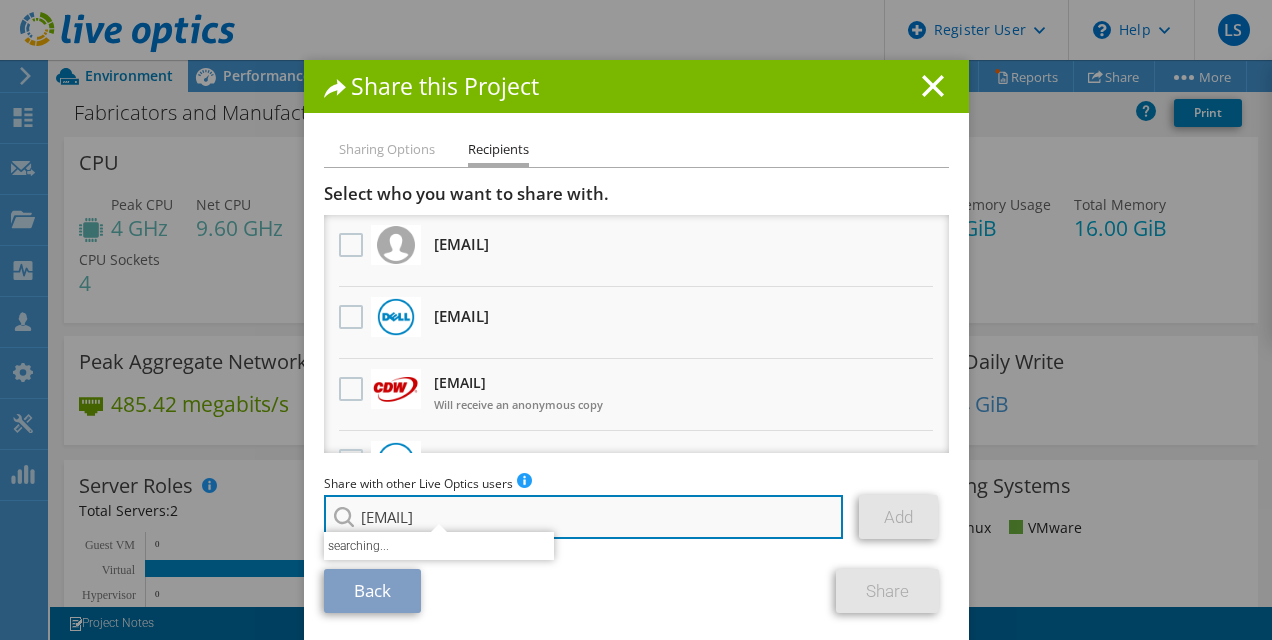 click on "nsorrento@redesign-group.com>" at bounding box center (584, 517) 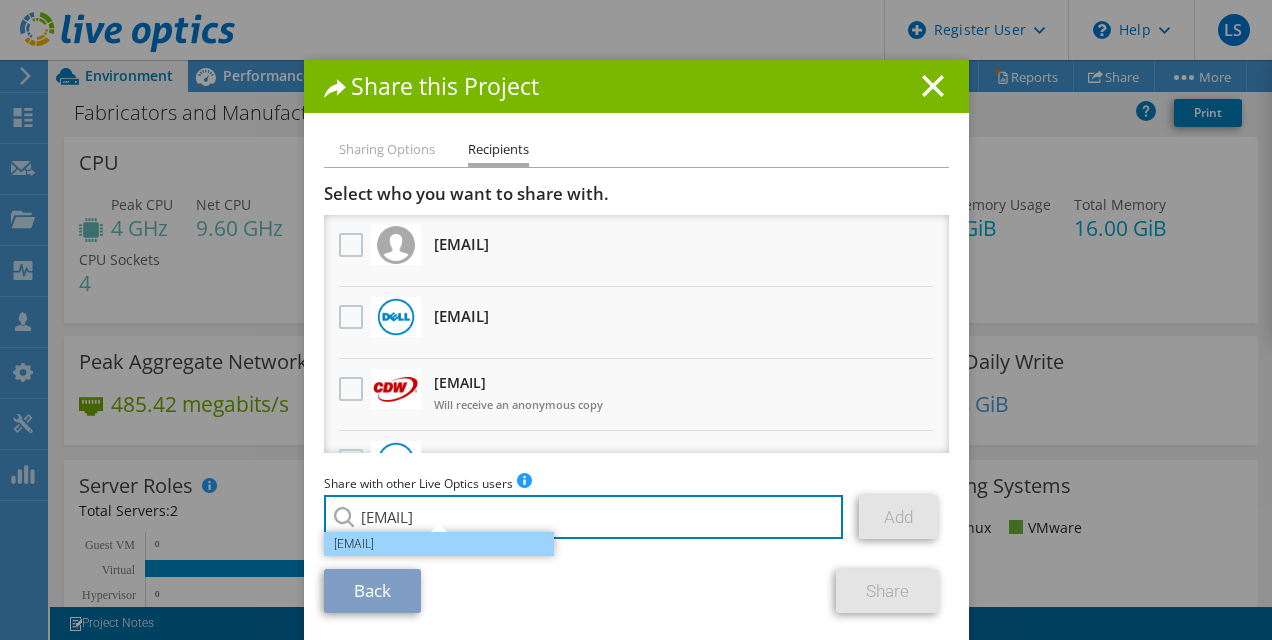 type on "nsorrento@redesign-group.com" 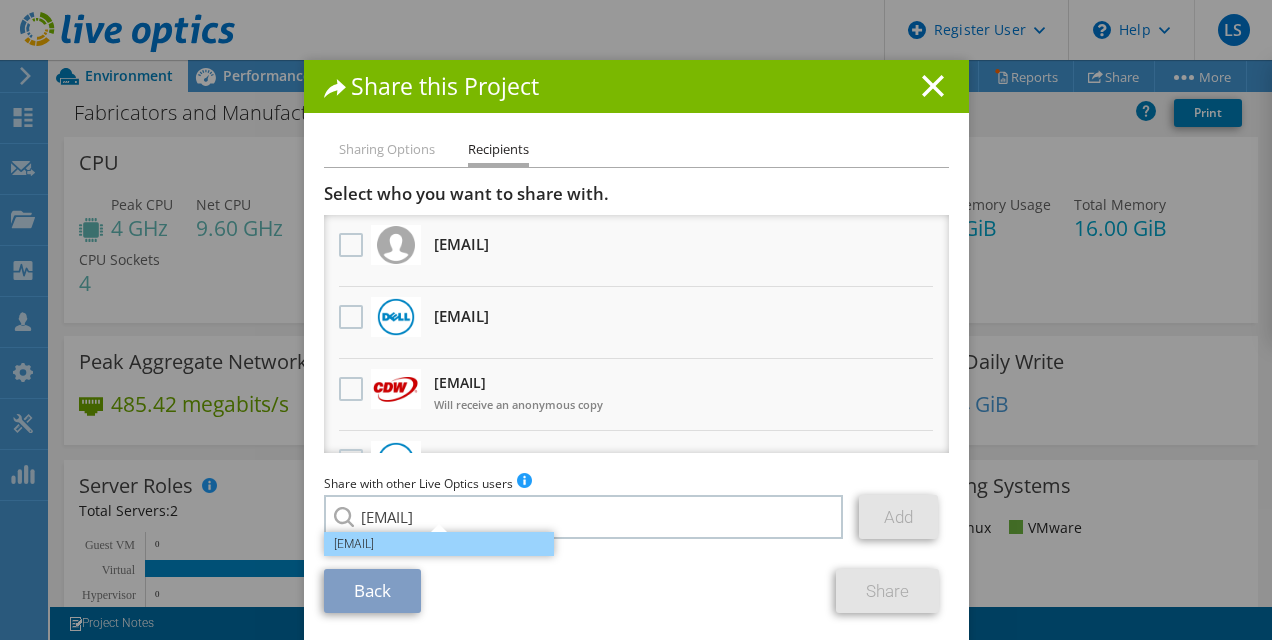 click on "nsorrento@redesign-group.com" at bounding box center (439, 544) 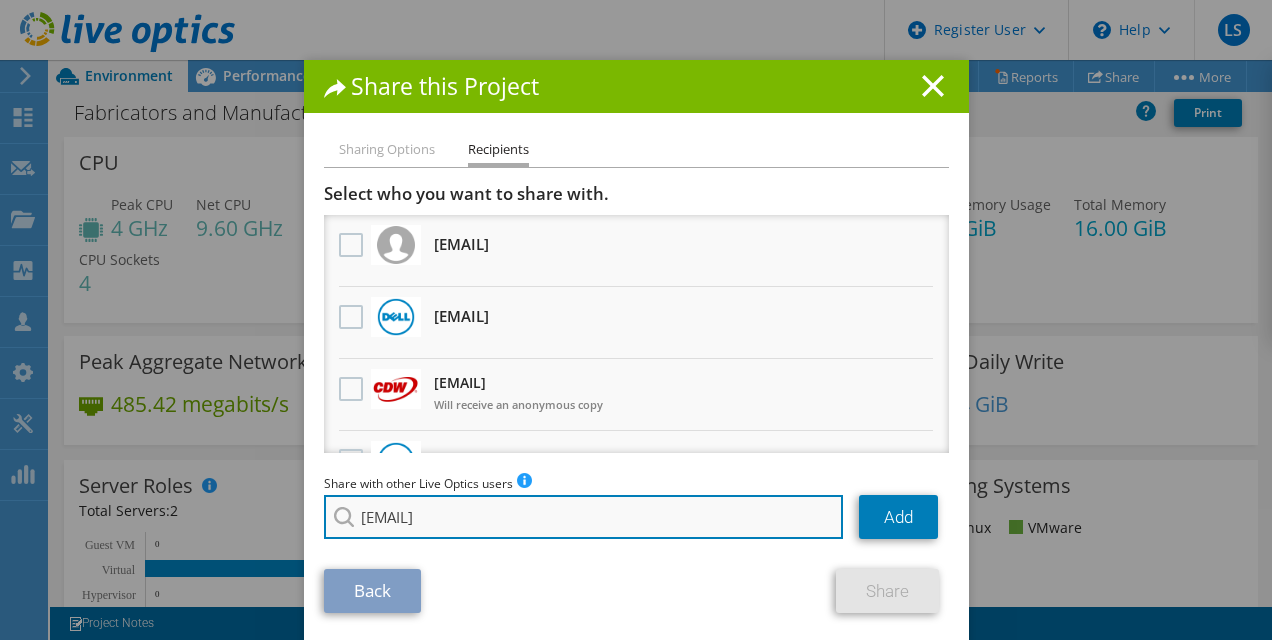 drag, startPoint x: 532, startPoint y: 514, endPoint x: 328, endPoint y: 500, distance: 204.47983 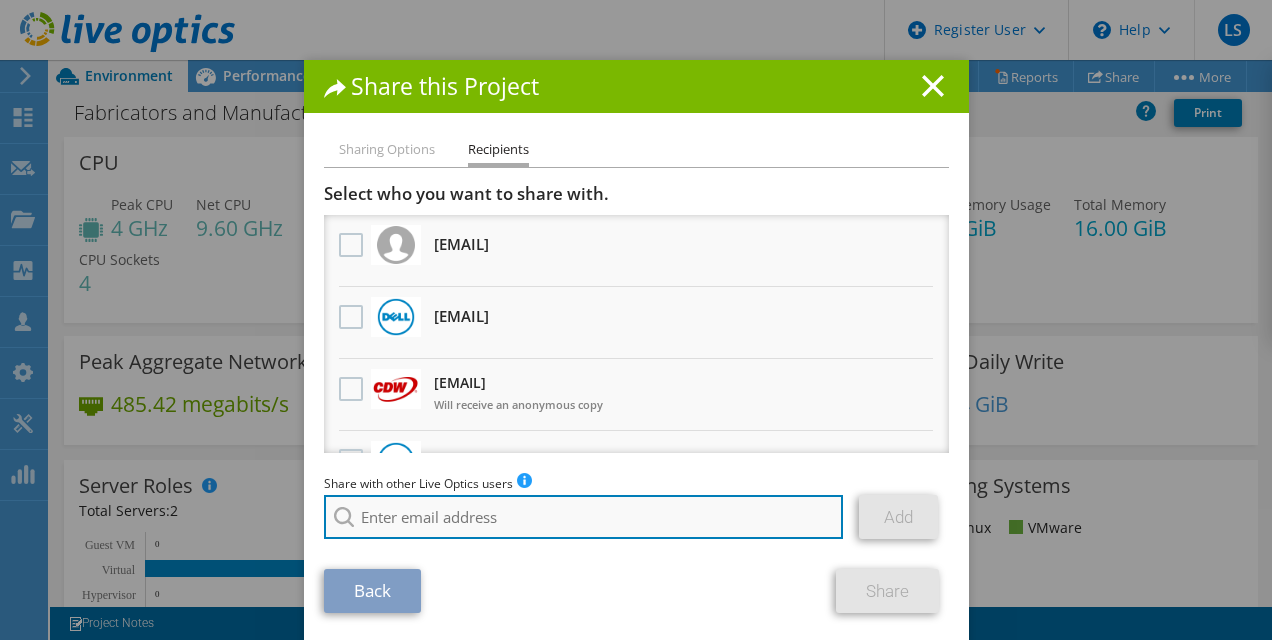 click at bounding box center (584, 517) 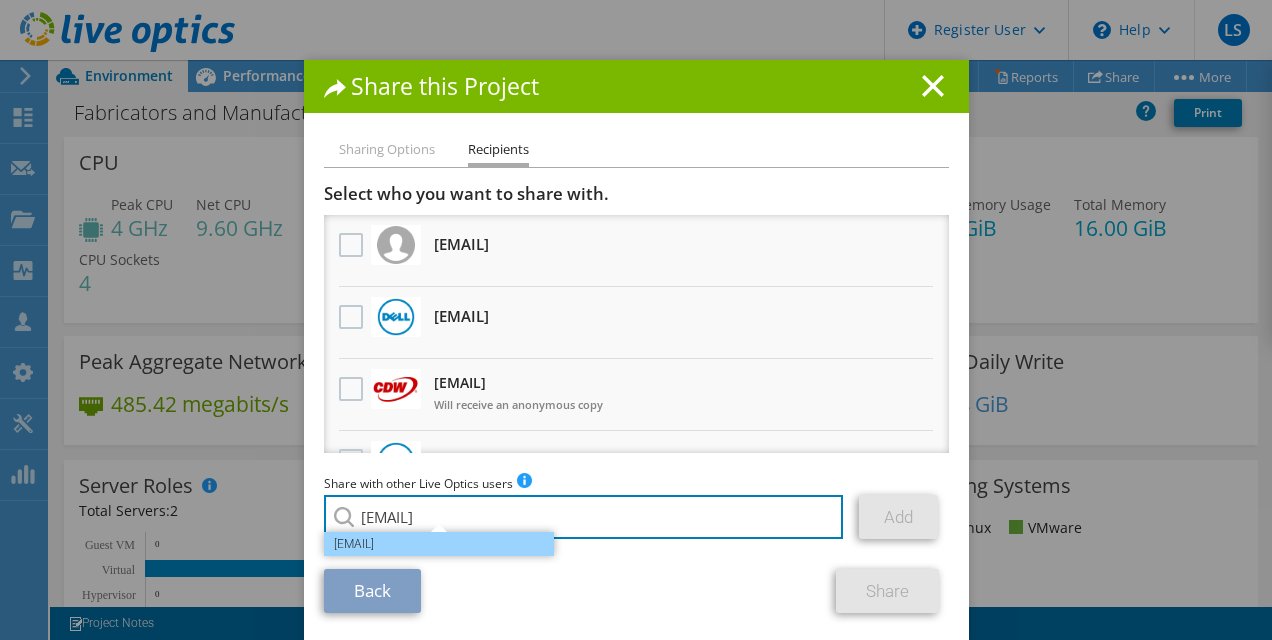 type on "mkubik@redesign-group.com" 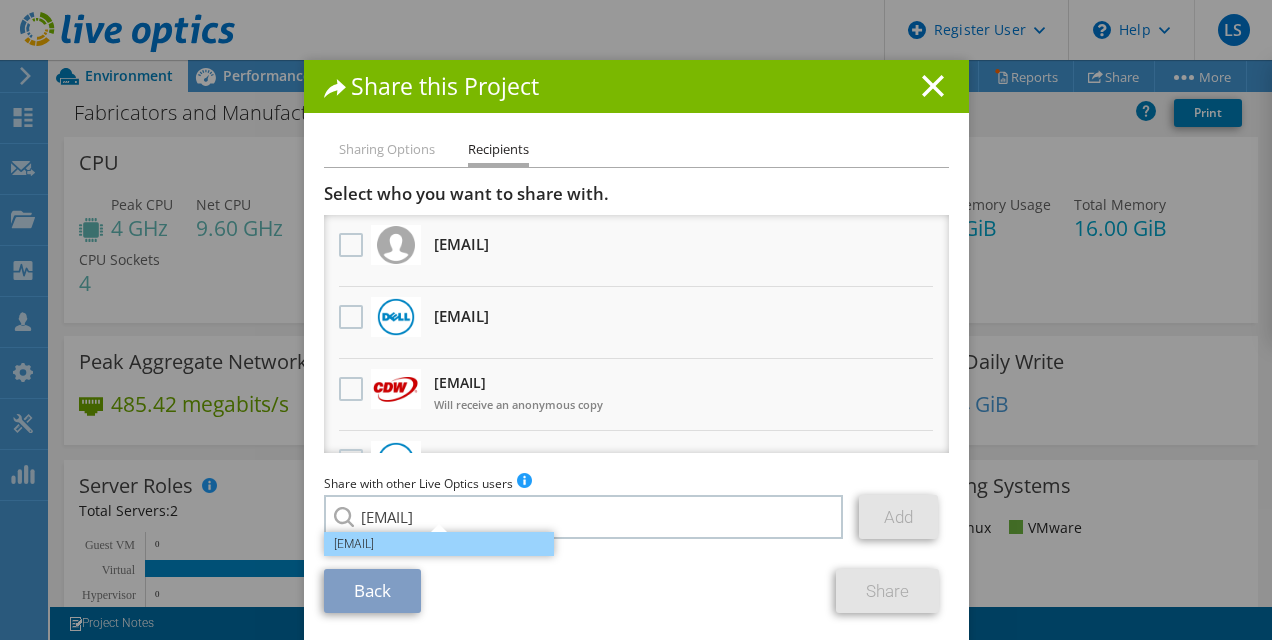 click on "mkubik@redesign-group.com" at bounding box center [439, 544] 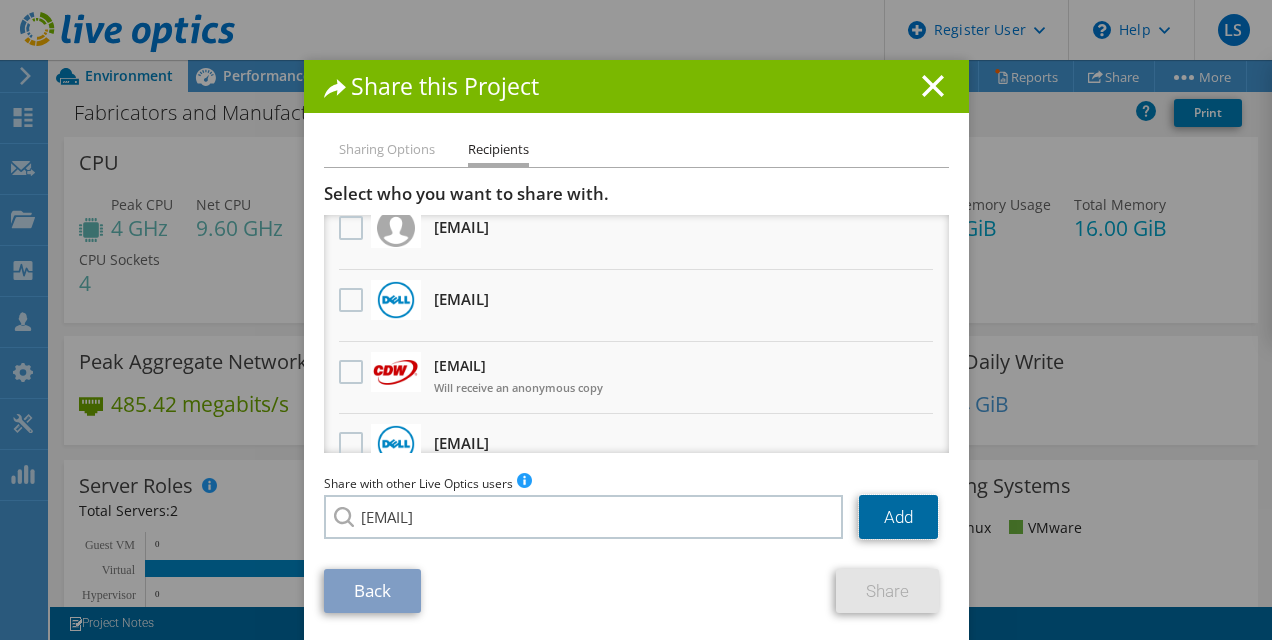 scroll, scrollTop: 0, scrollLeft: 0, axis: both 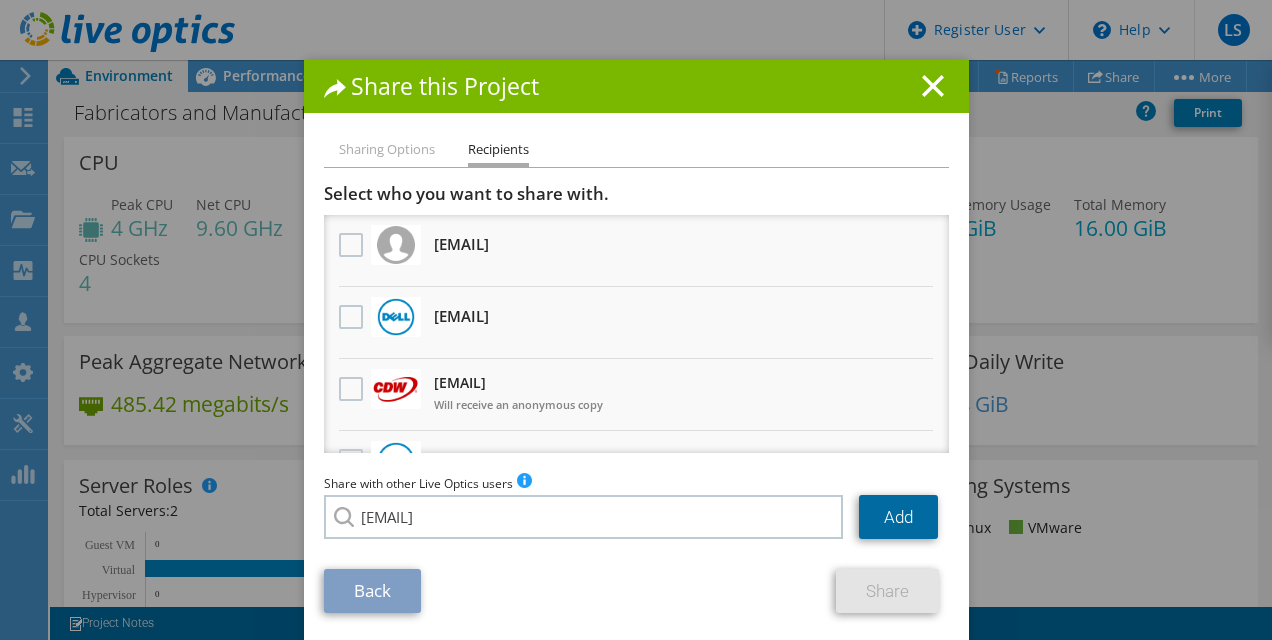 click on "Add" at bounding box center [898, 517] 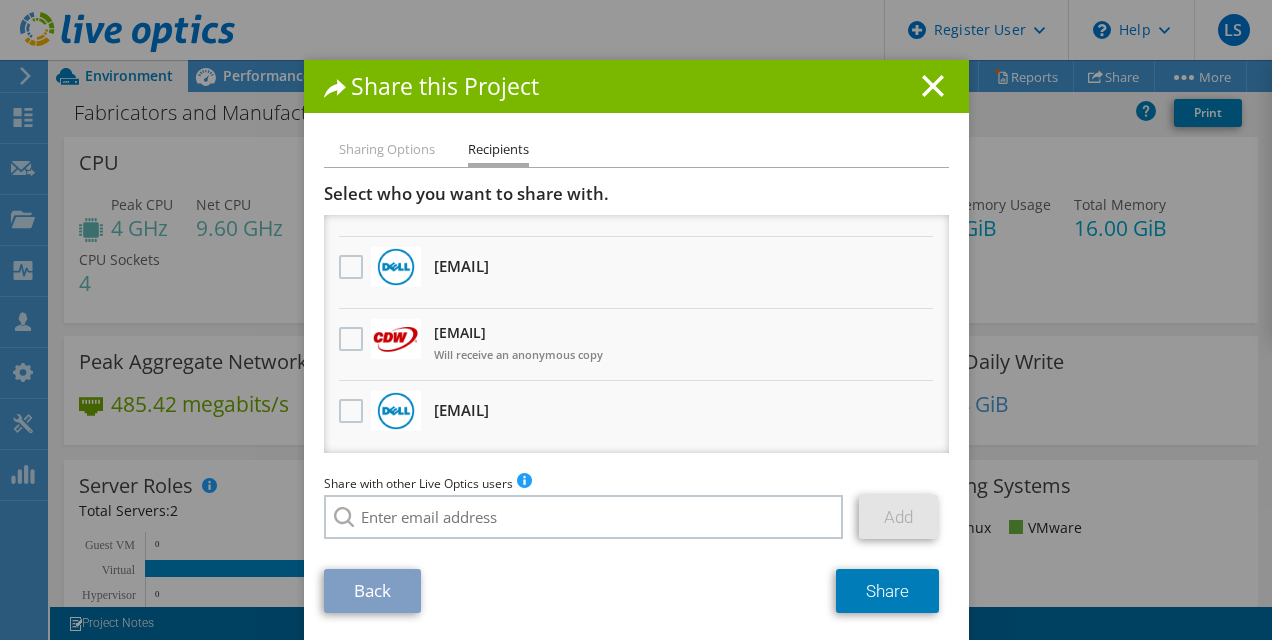 scroll, scrollTop: 0, scrollLeft: 0, axis: both 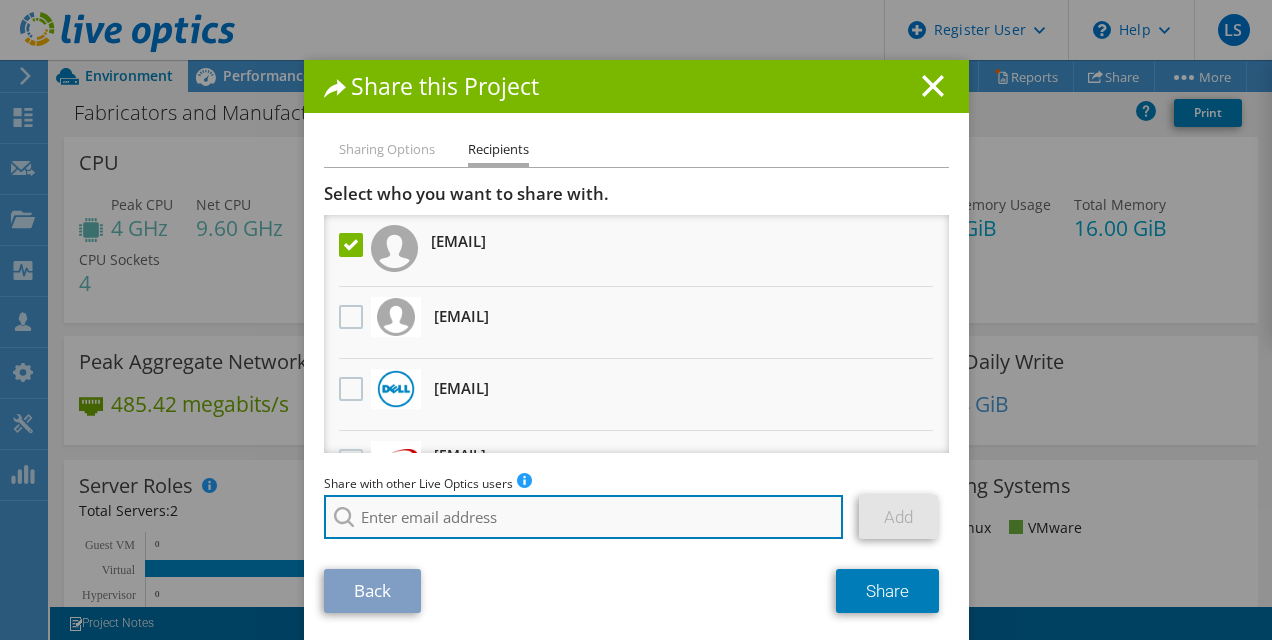click at bounding box center (584, 517) 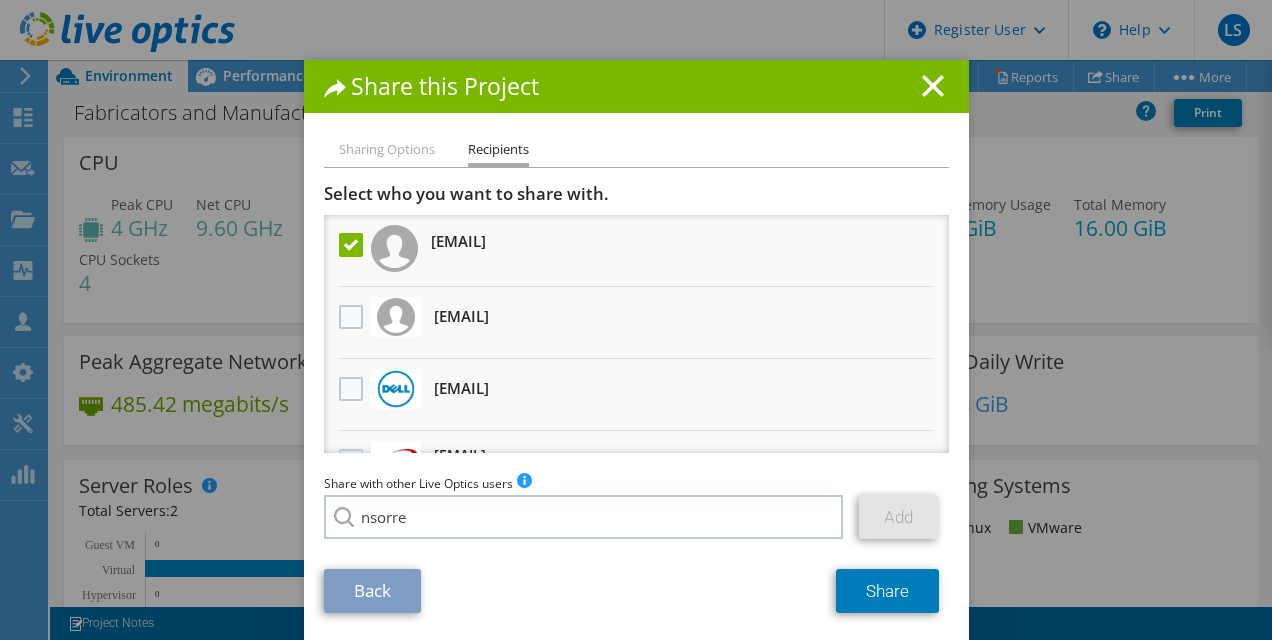 click on "nsorrento@redesign-group.com" at bounding box center [439, 531] 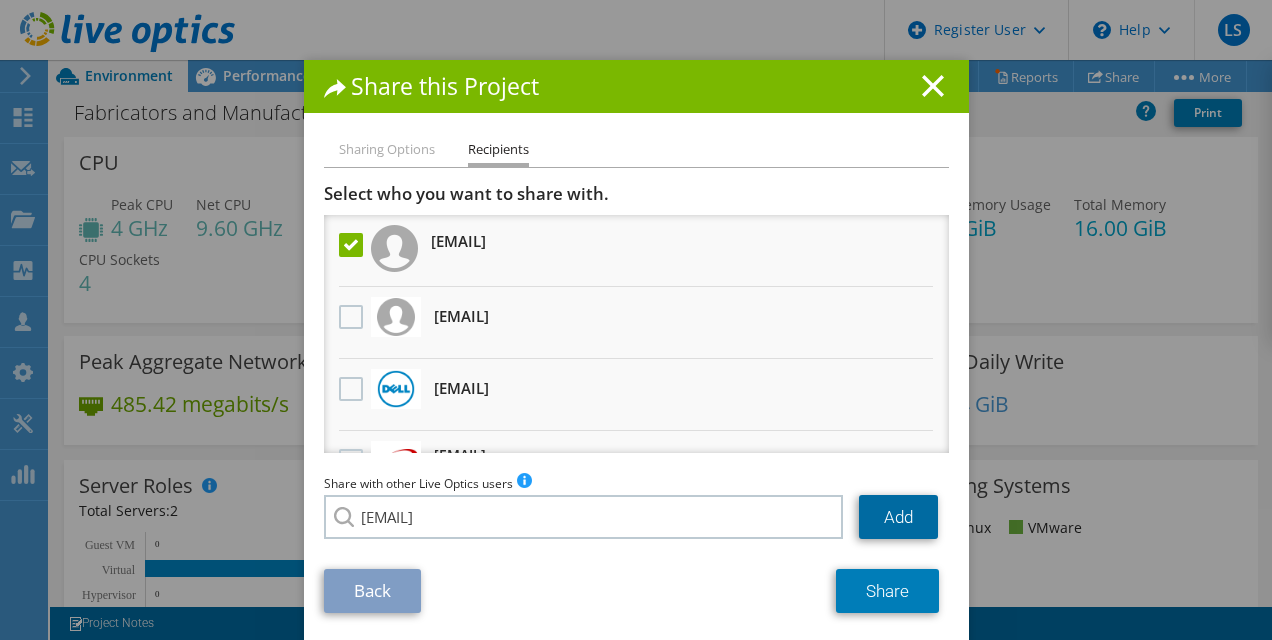 click on "Add" at bounding box center (898, 517) 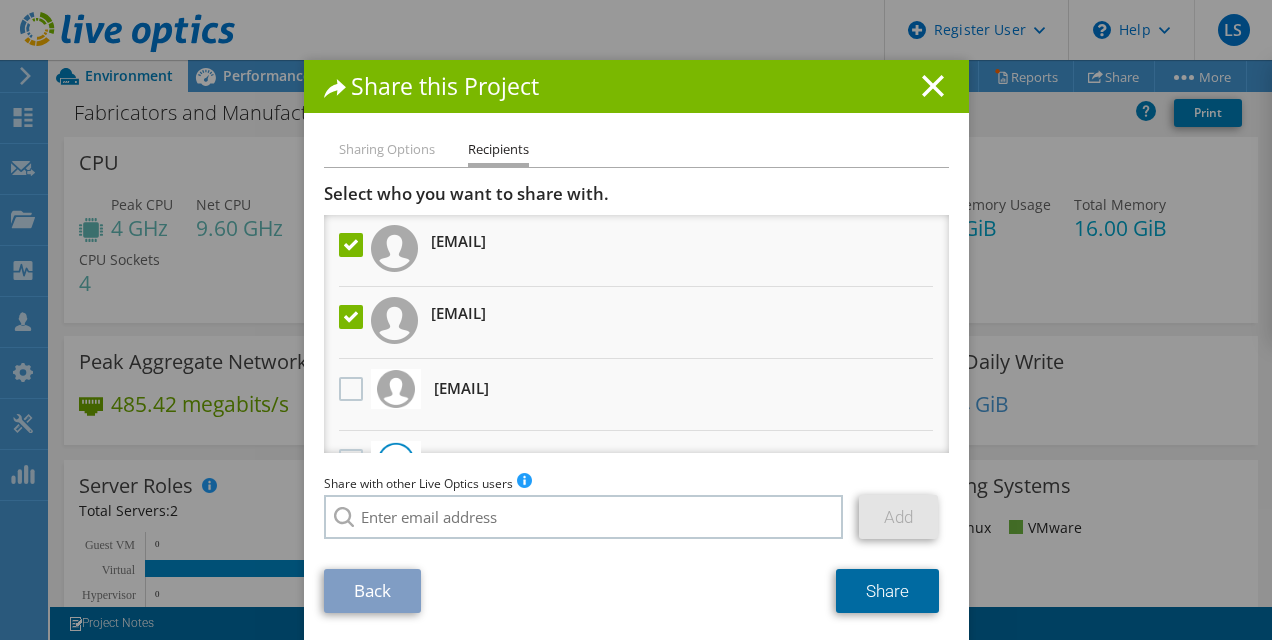 click on "Share" at bounding box center [887, 591] 